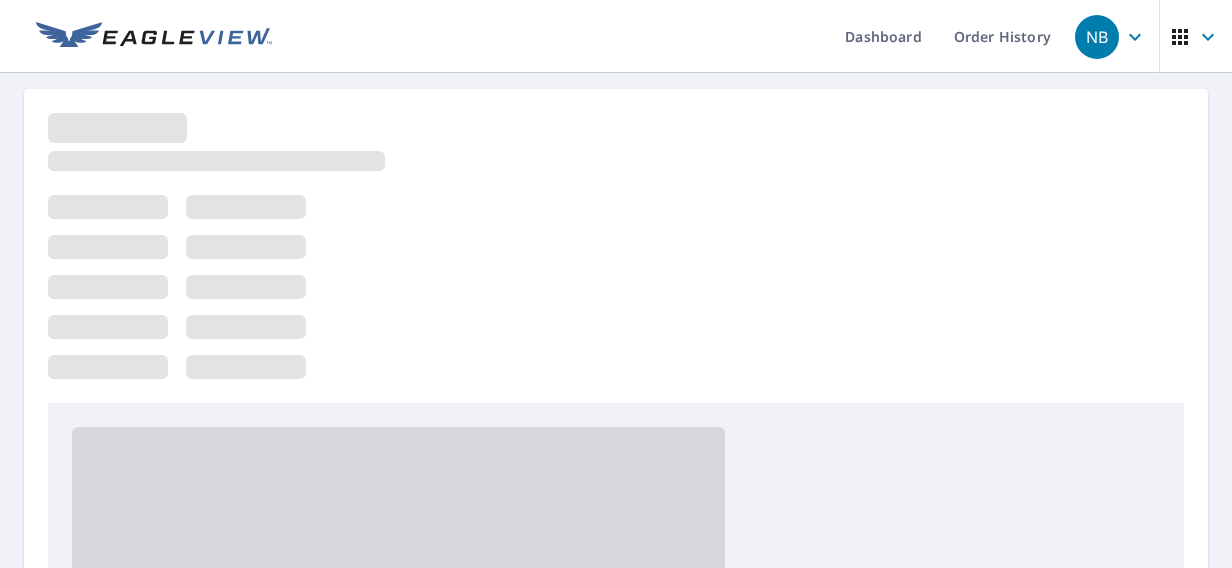 scroll, scrollTop: 0, scrollLeft: 0, axis: both 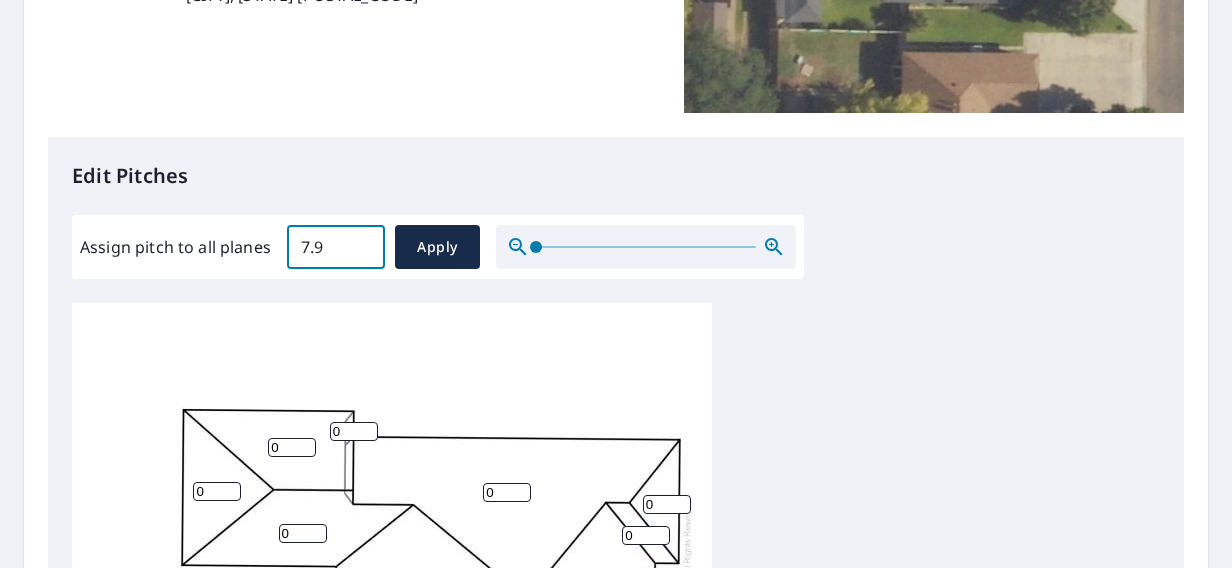 click on "7.9" at bounding box center (336, 247) 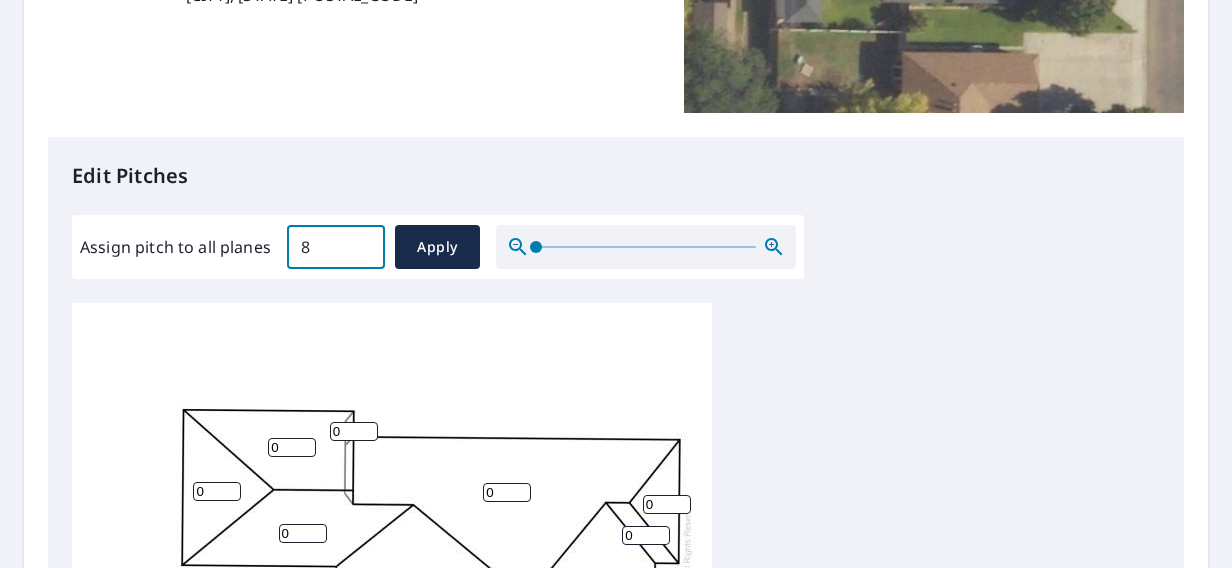 type on "8" 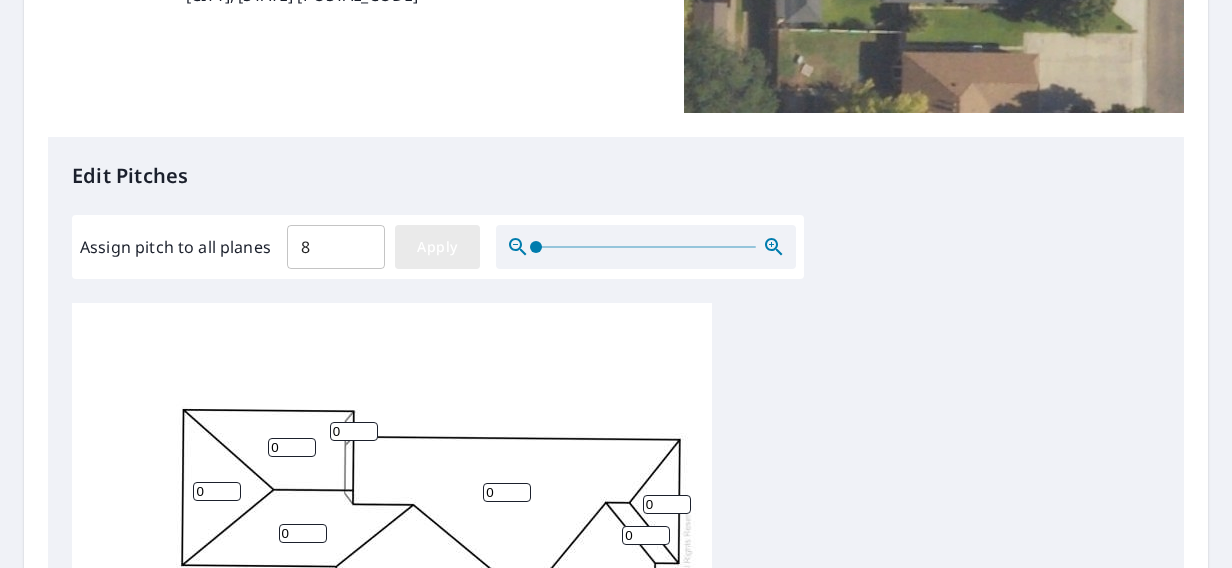 click on "Apply" at bounding box center [437, 247] 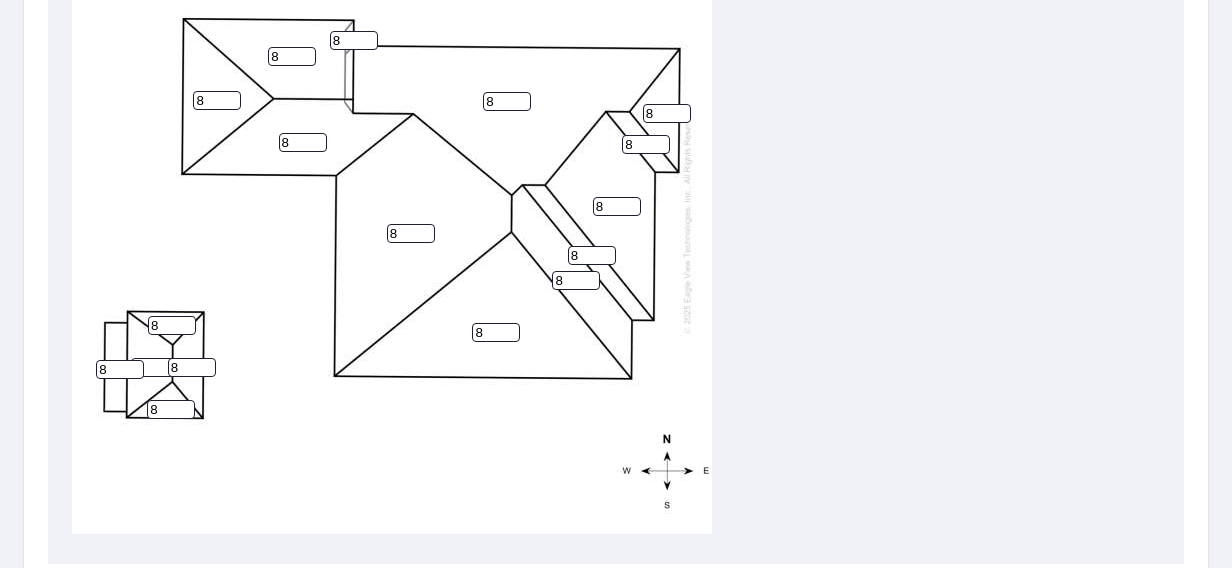 scroll, scrollTop: 800, scrollLeft: 0, axis: vertical 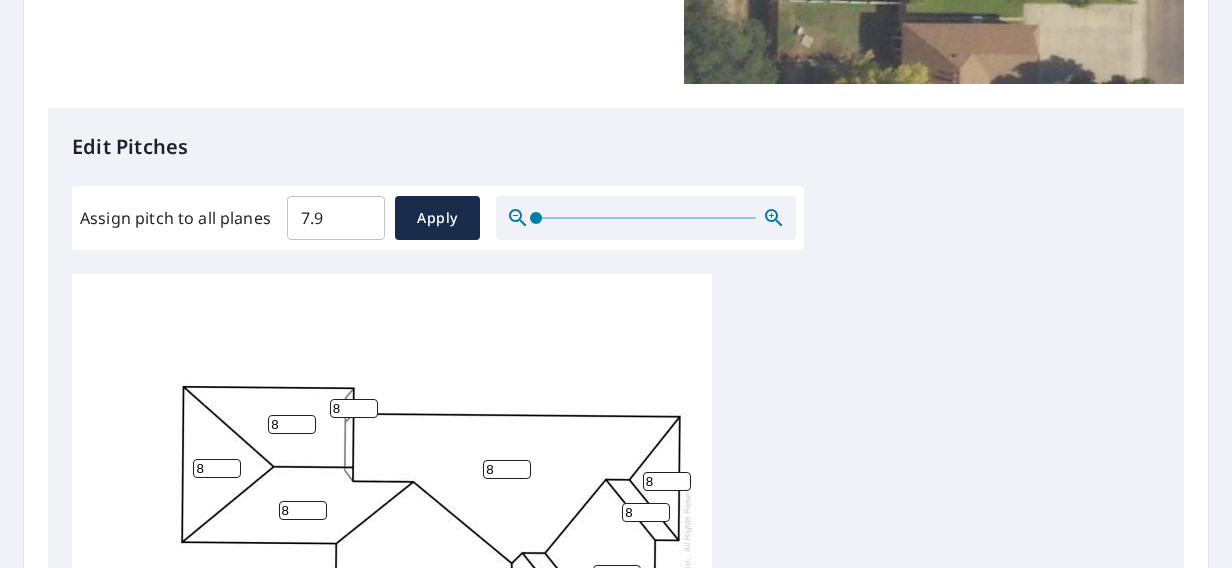 click on "7.9" at bounding box center (336, 218) 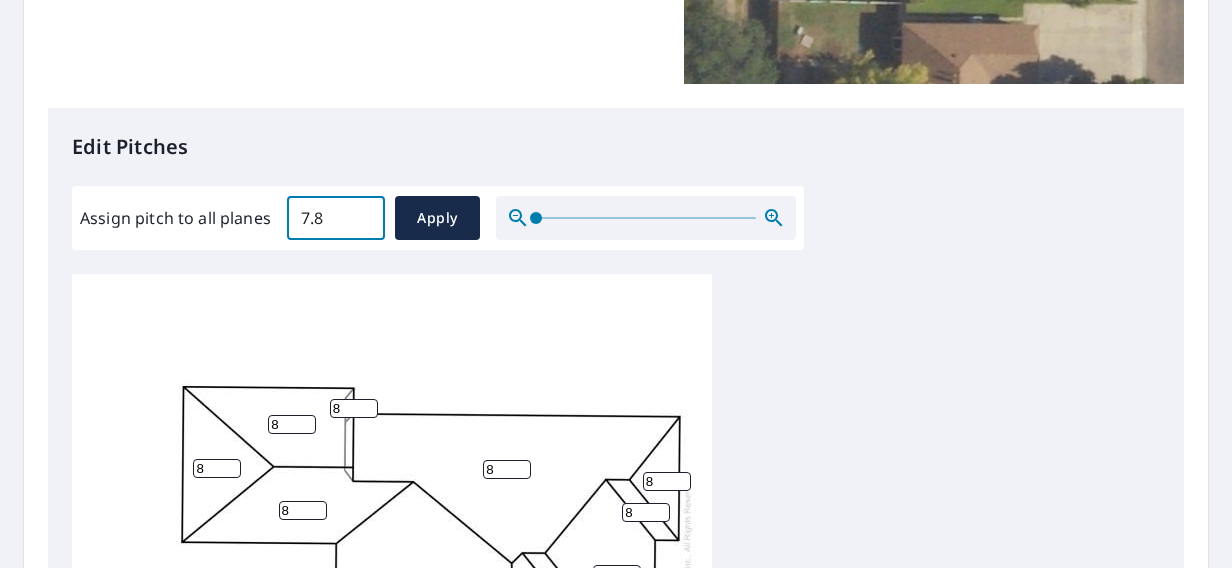 click on "7.8" at bounding box center (336, 218) 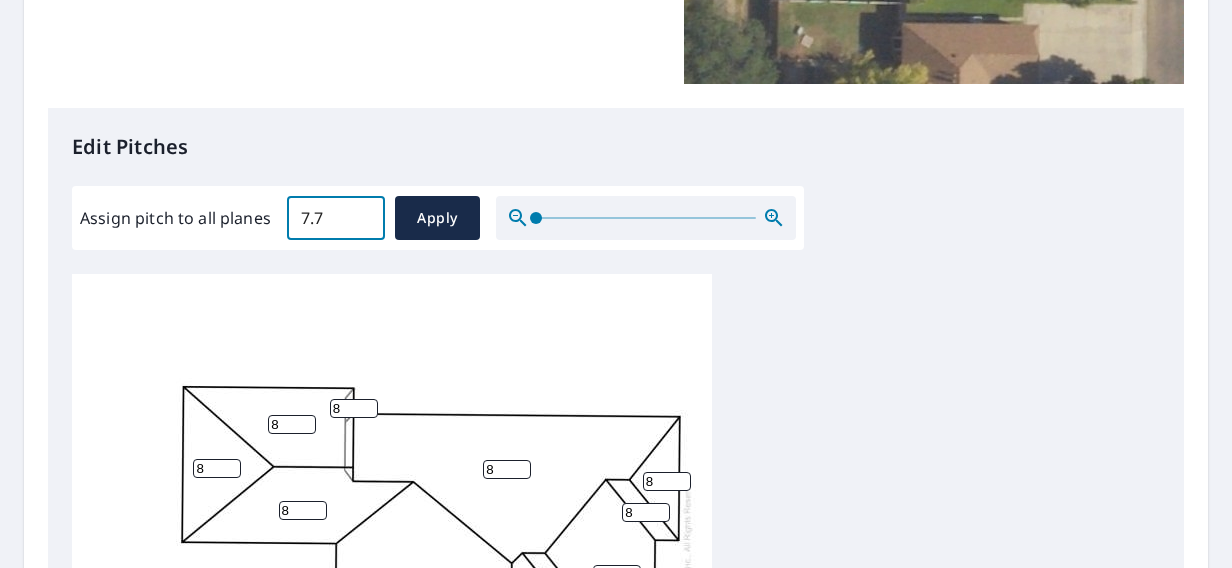 click on "7.7" at bounding box center (336, 218) 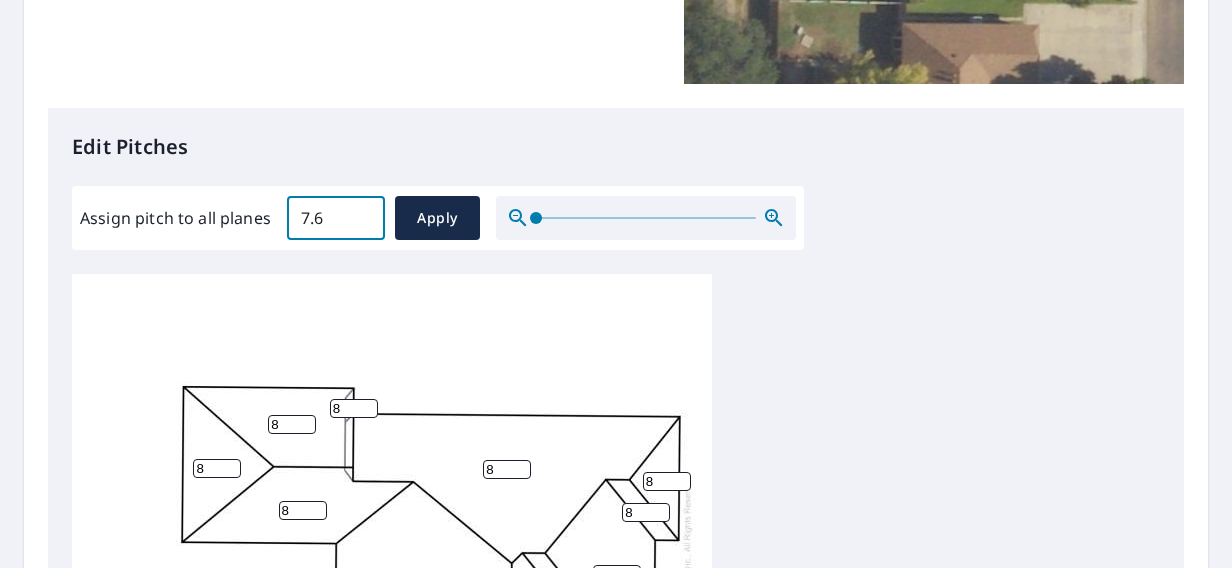 click on "7.6" at bounding box center [336, 218] 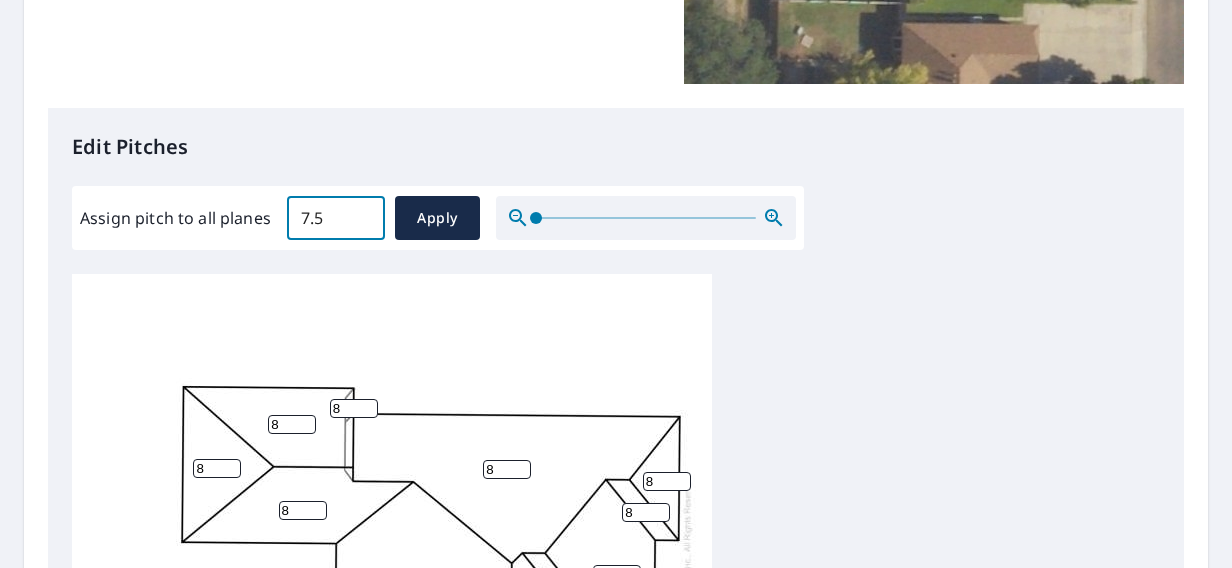 click on "7.5" at bounding box center (336, 218) 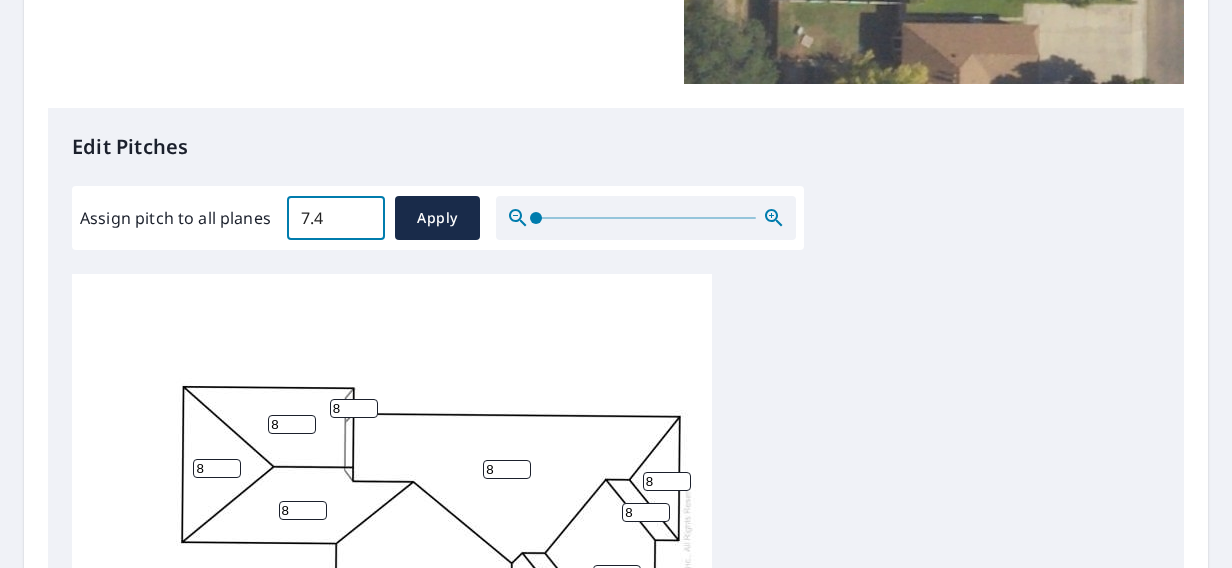 click on "7.4" at bounding box center [336, 218] 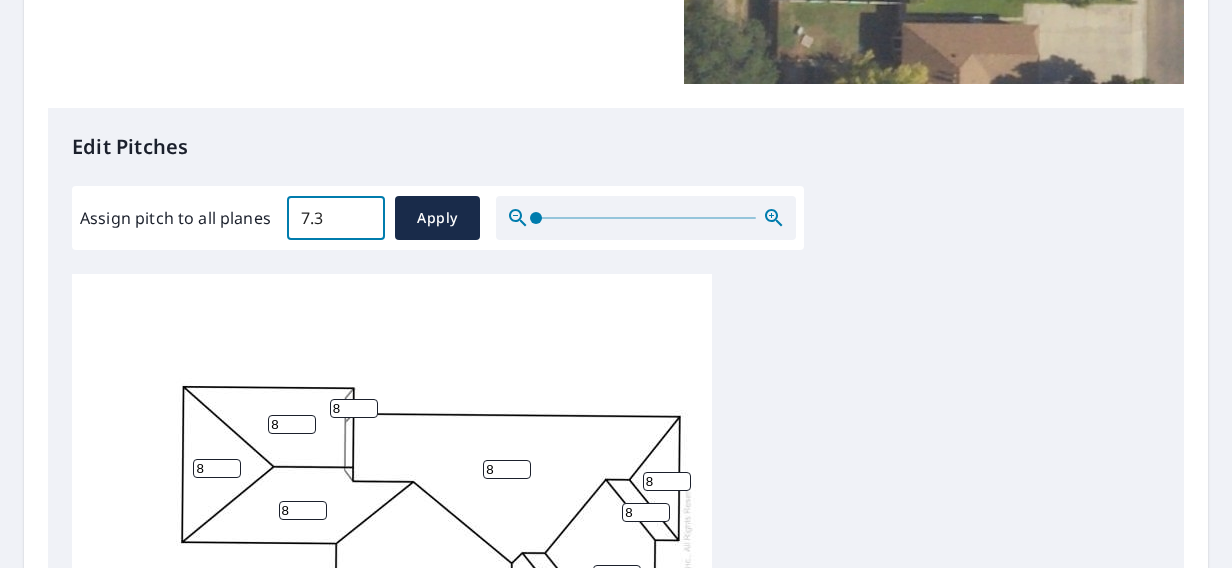 click on "7.3" at bounding box center (336, 218) 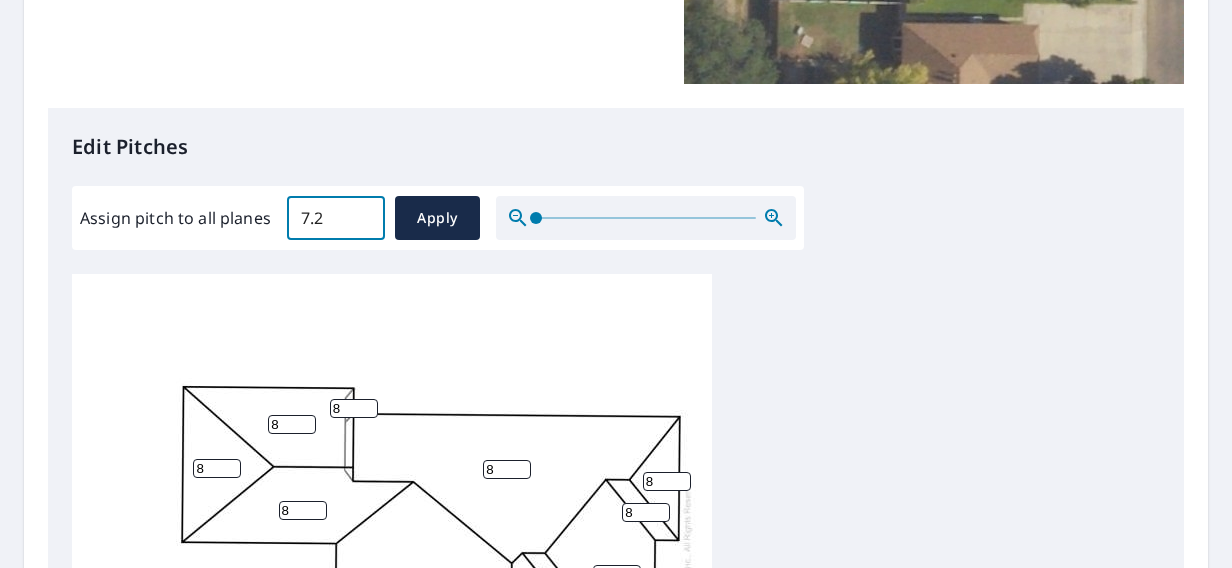 click on "7.2" at bounding box center (336, 218) 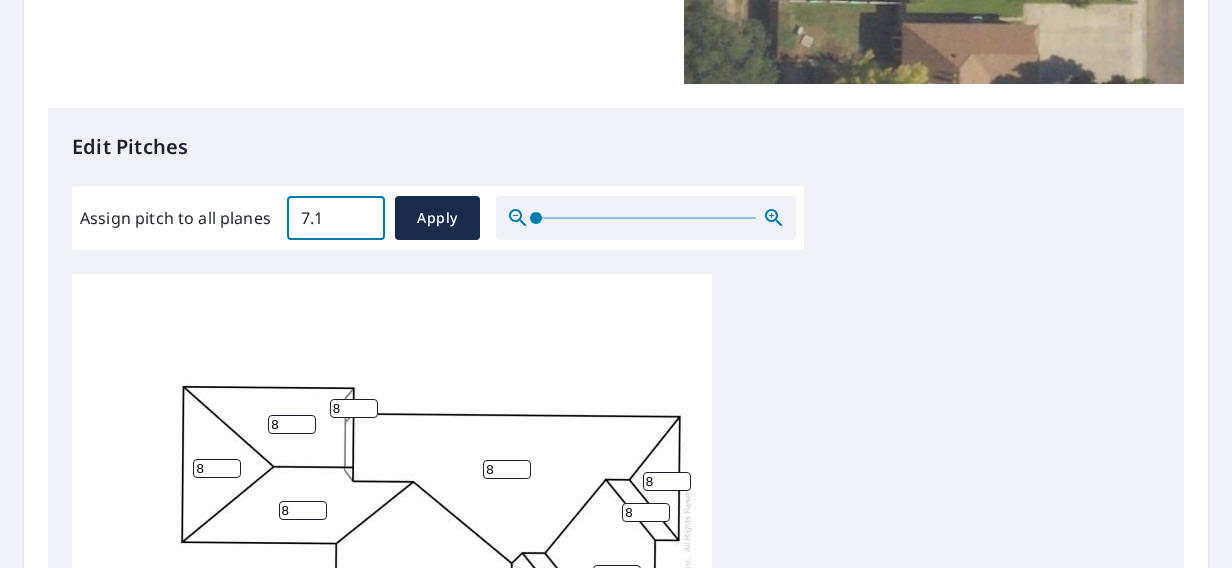 click on "7.1" at bounding box center [336, 218] 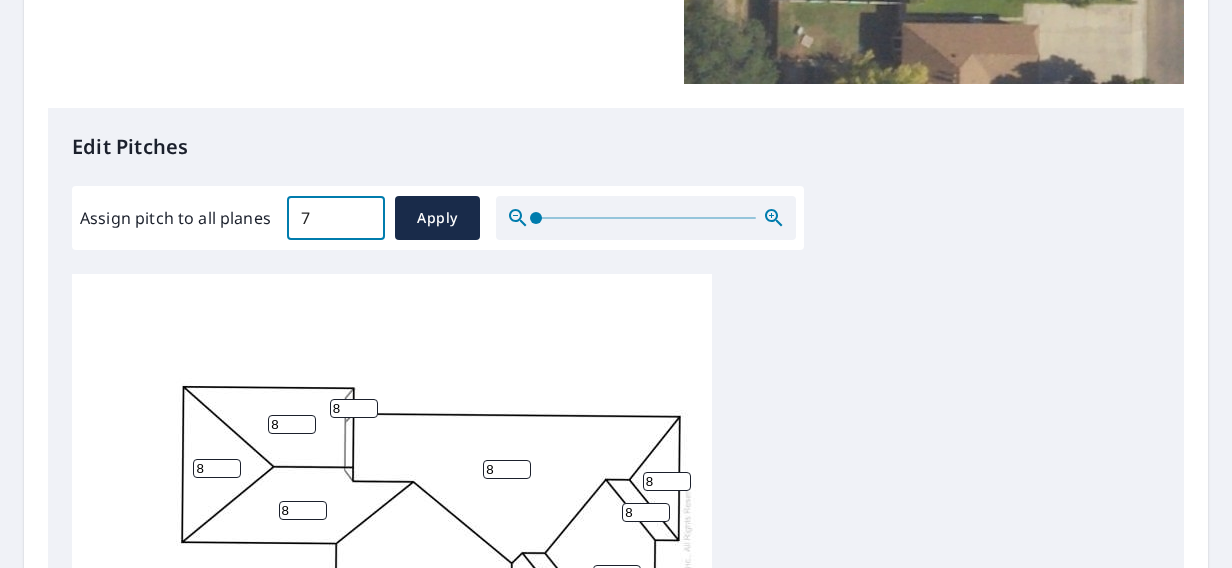 click on "7" at bounding box center (336, 218) 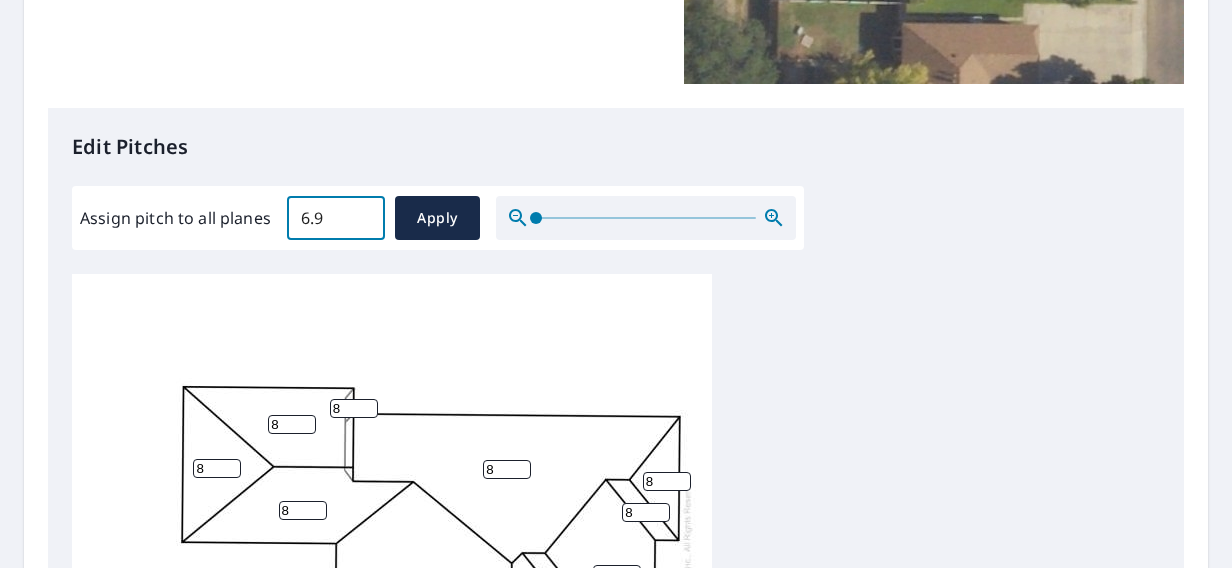 click on "6.9" at bounding box center (336, 218) 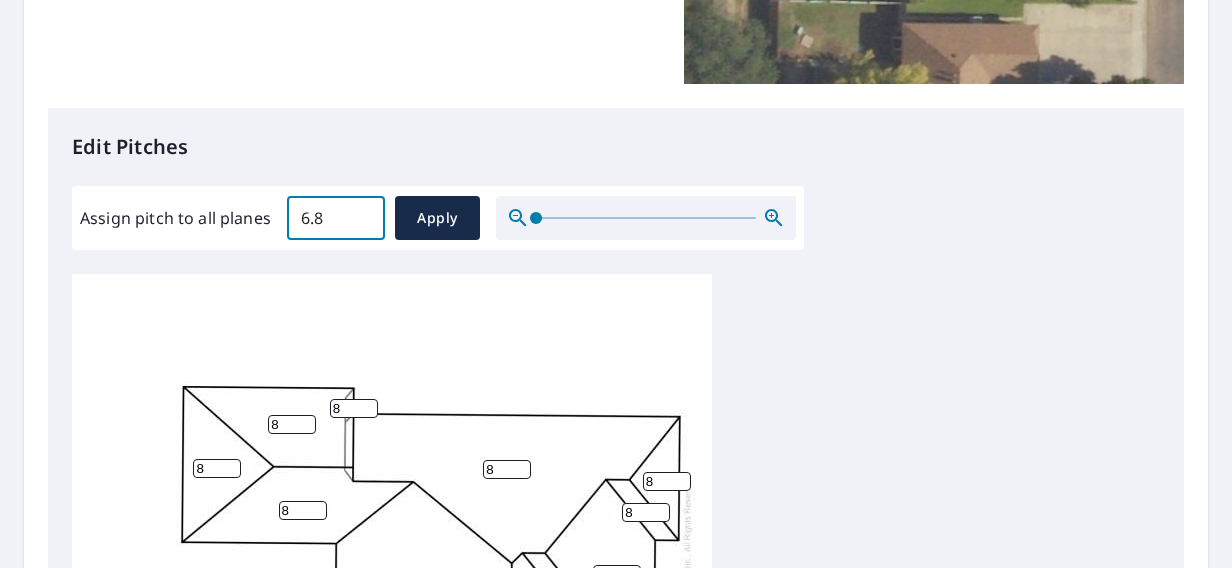 click on "6.8" at bounding box center (336, 218) 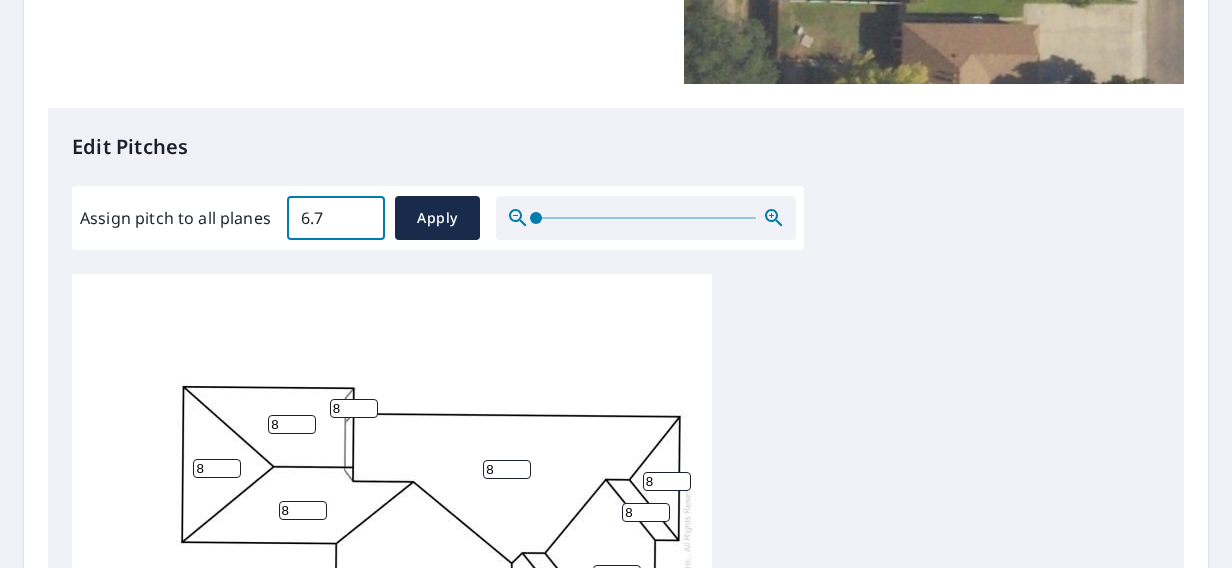 click on "6.7" at bounding box center (336, 218) 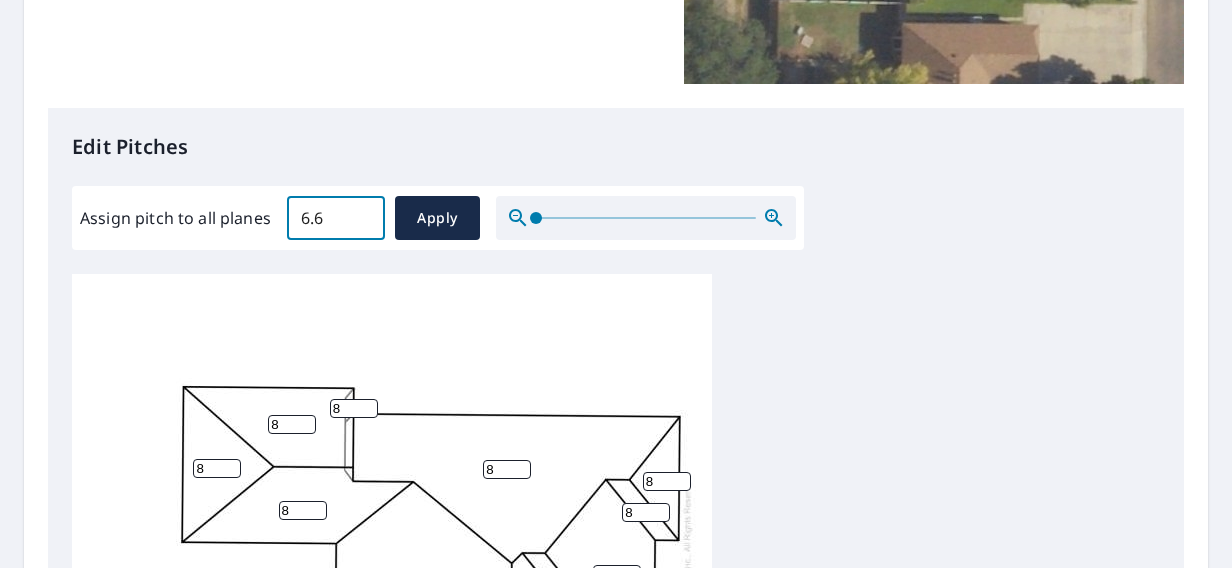 click on "6.6" at bounding box center [336, 218] 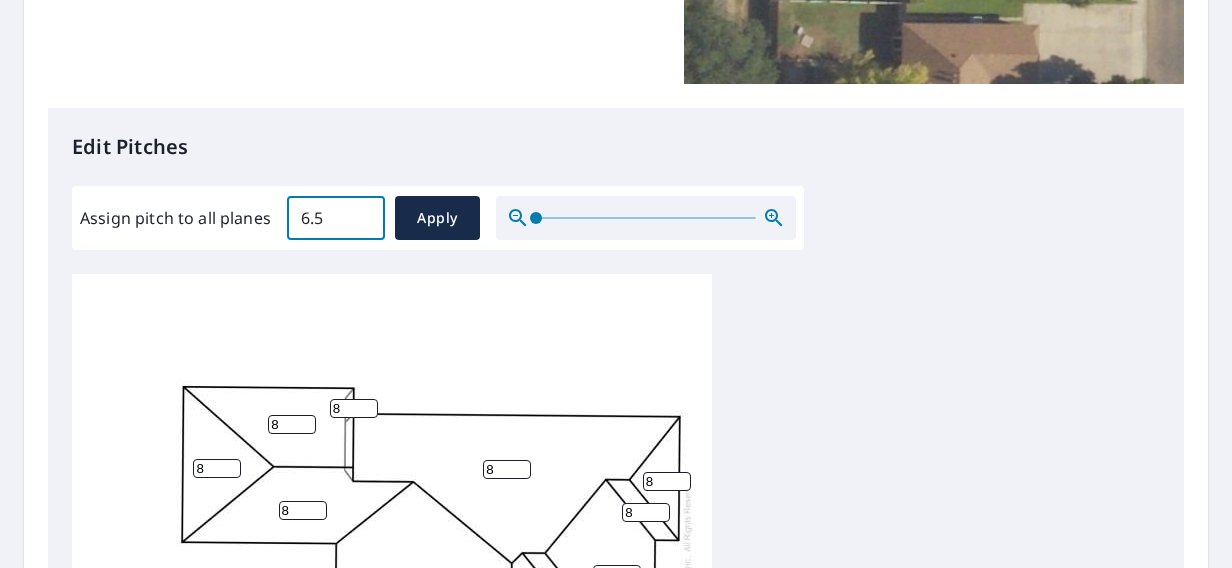 click on "6.5" at bounding box center (336, 218) 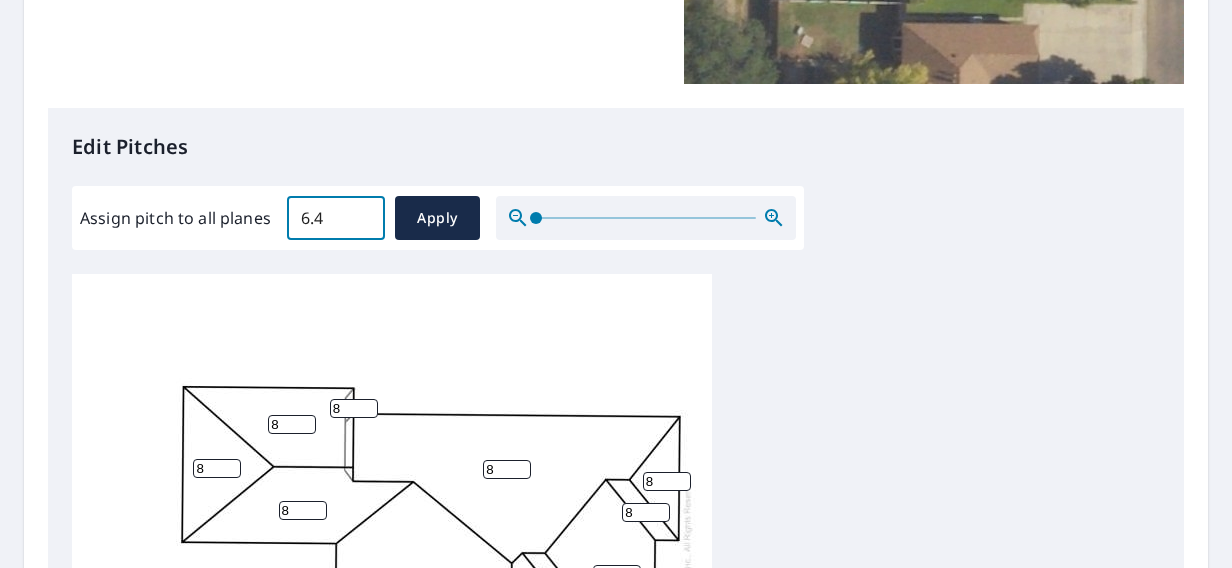 click on "6.4" at bounding box center (336, 218) 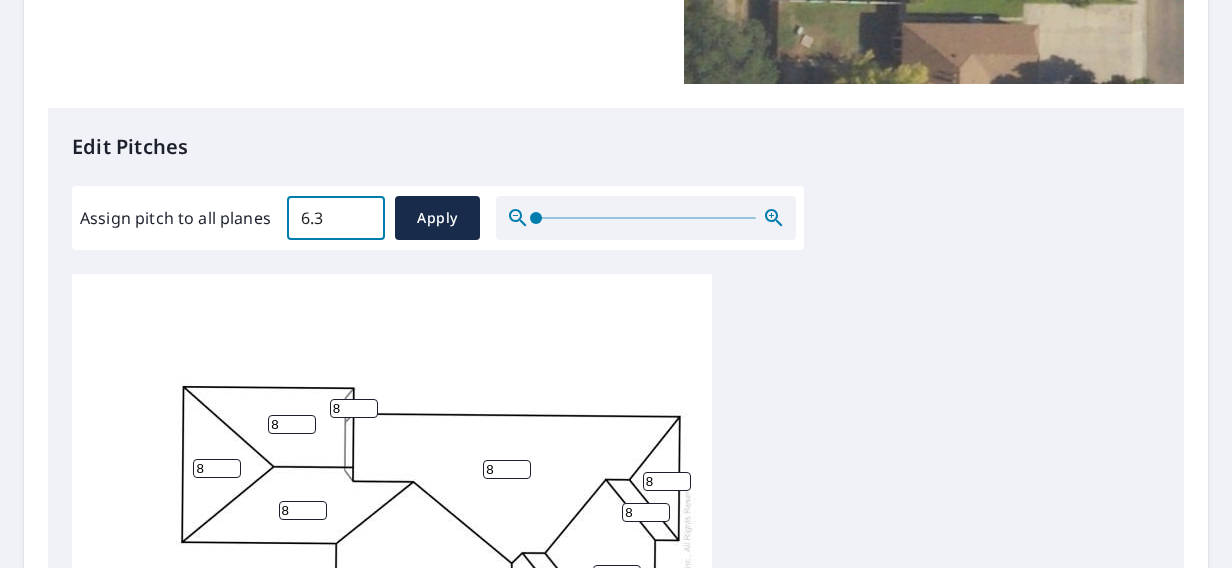 click on "6.3" at bounding box center [336, 218] 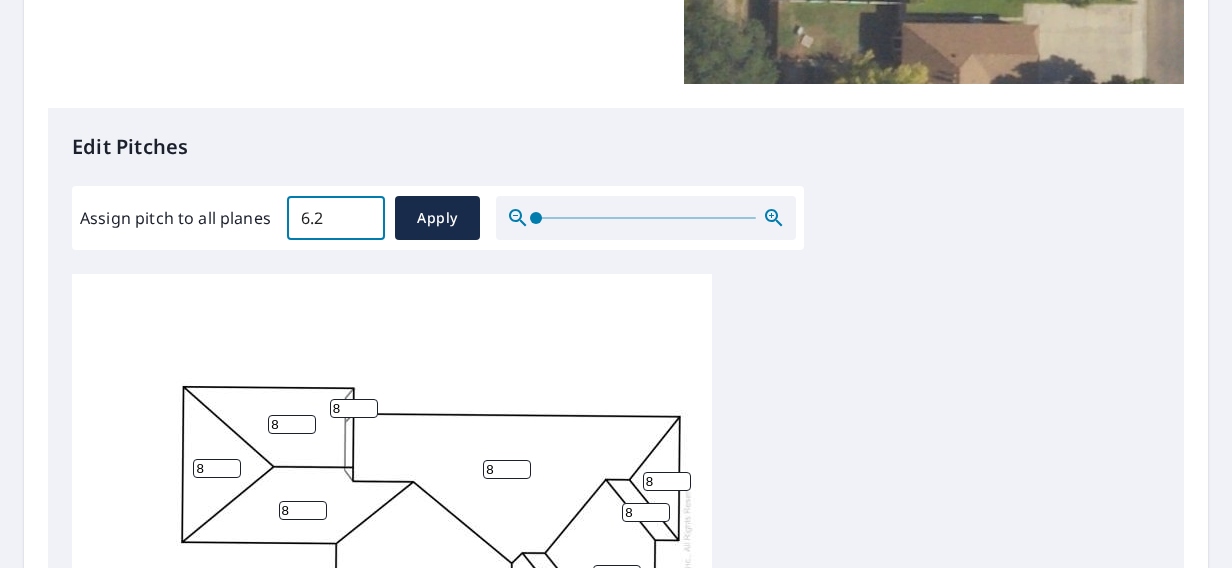click on "6.2" at bounding box center (336, 218) 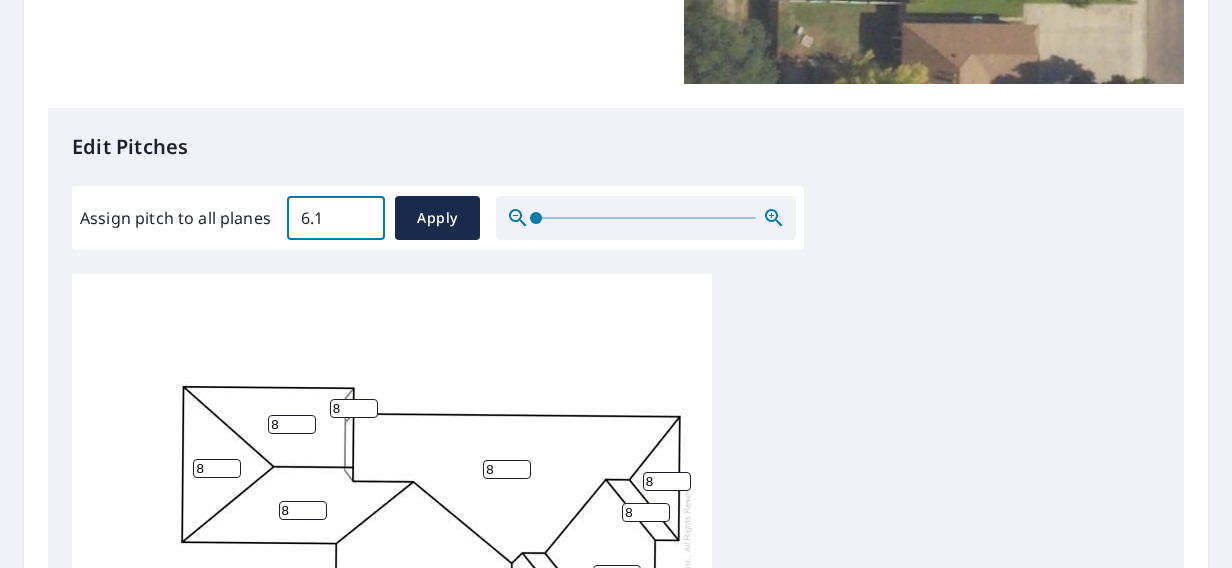 click on "6.1" at bounding box center (336, 218) 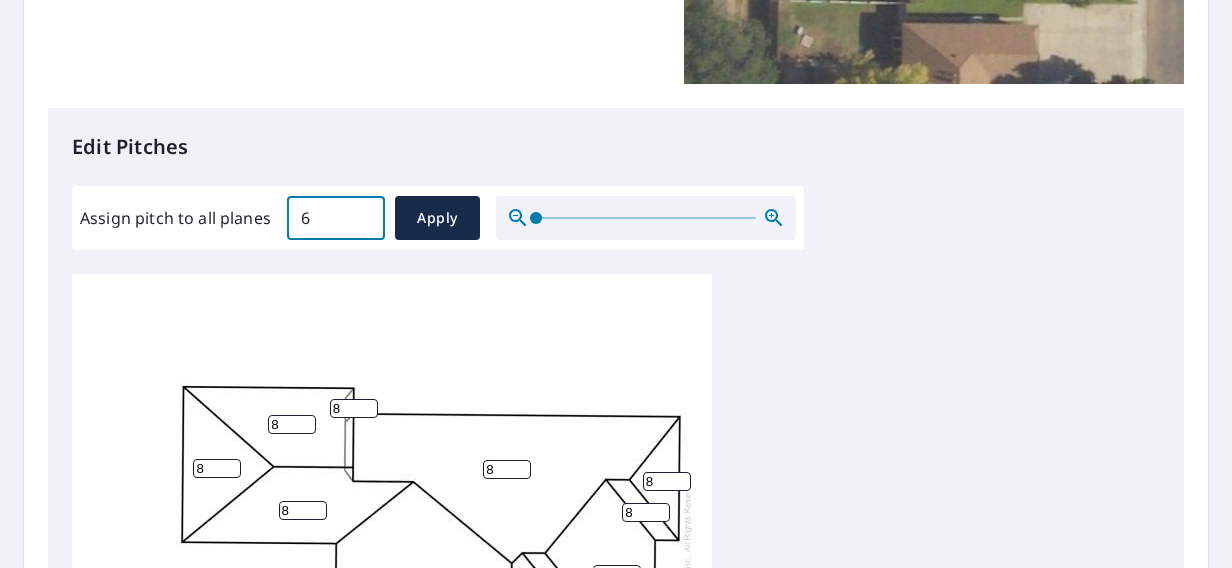 type on "6" 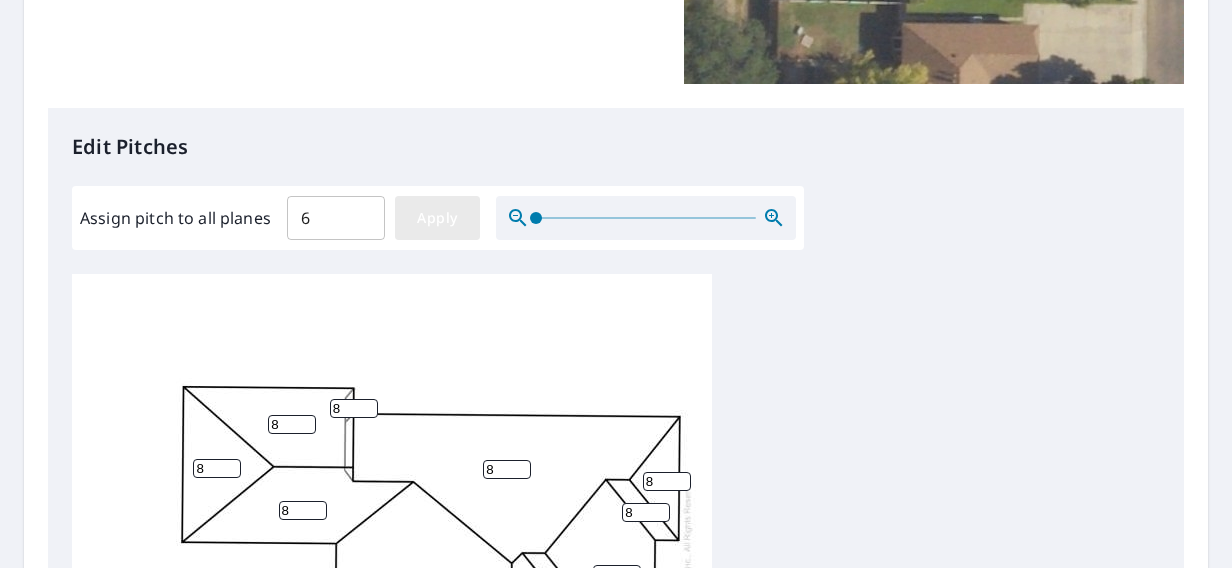 click on "Apply" at bounding box center [437, 218] 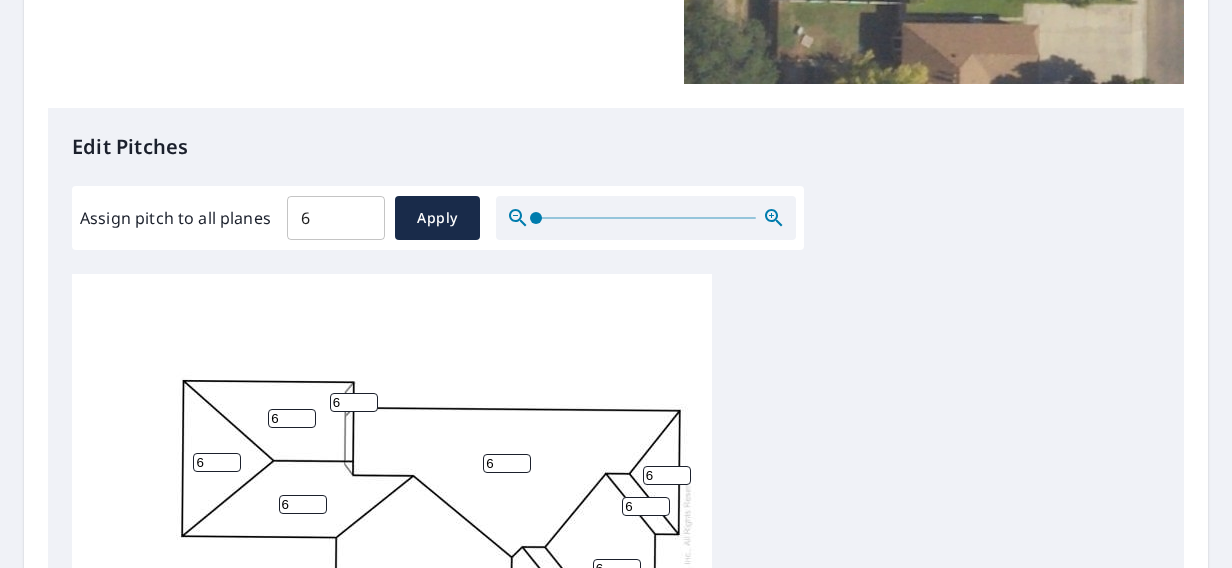 scroll, scrollTop: 20, scrollLeft: 0, axis: vertical 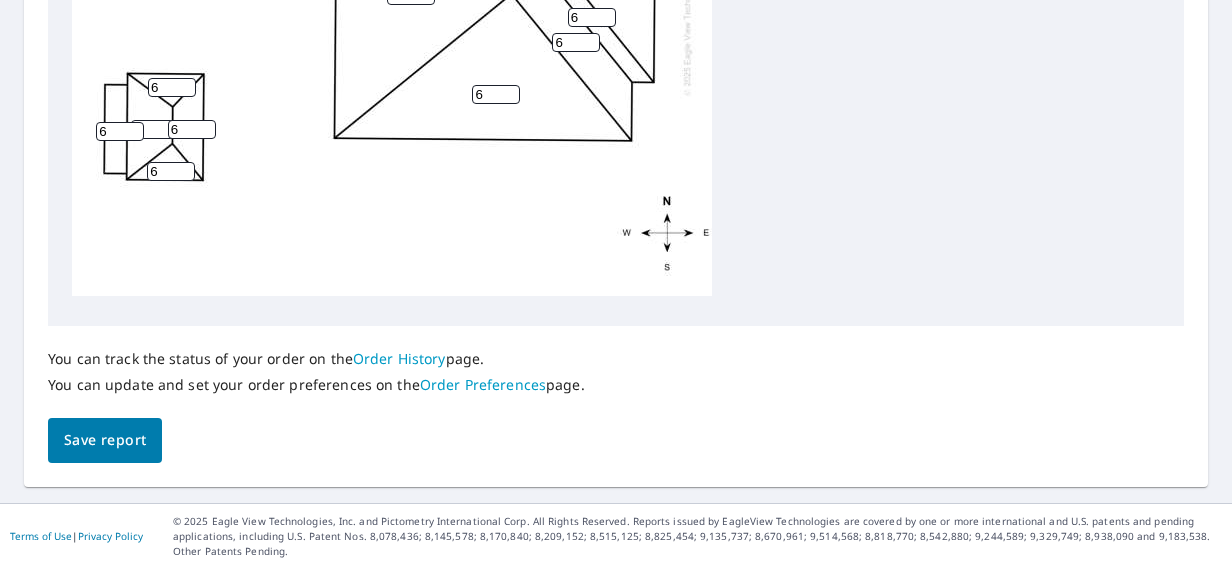 click on "Save report" at bounding box center (105, 440) 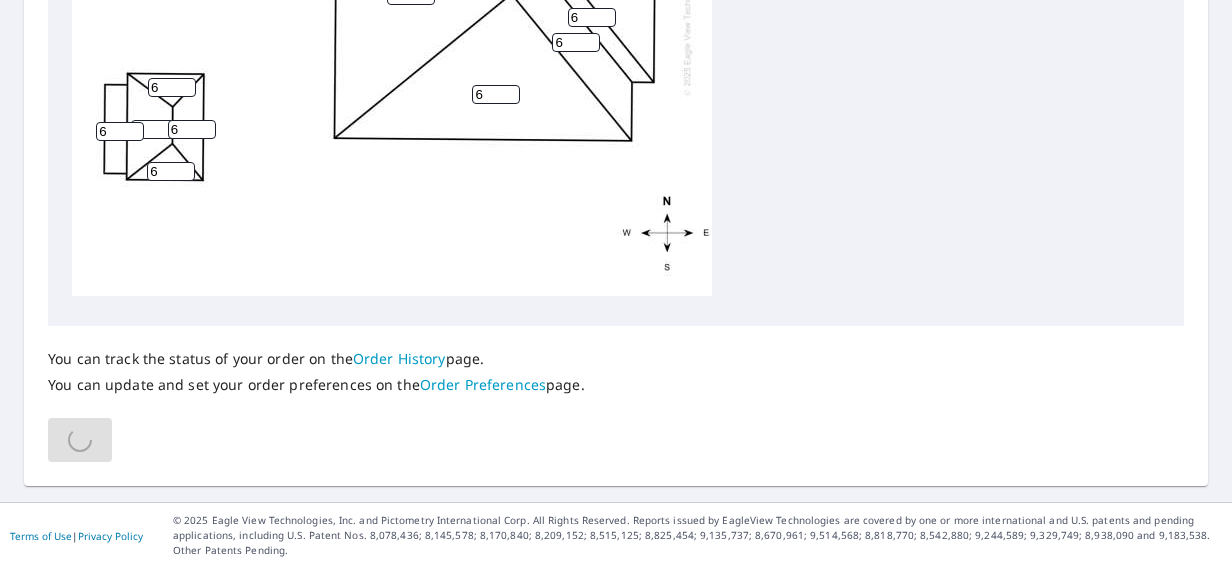 scroll, scrollTop: 1028, scrollLeft: 0, axis: vertical 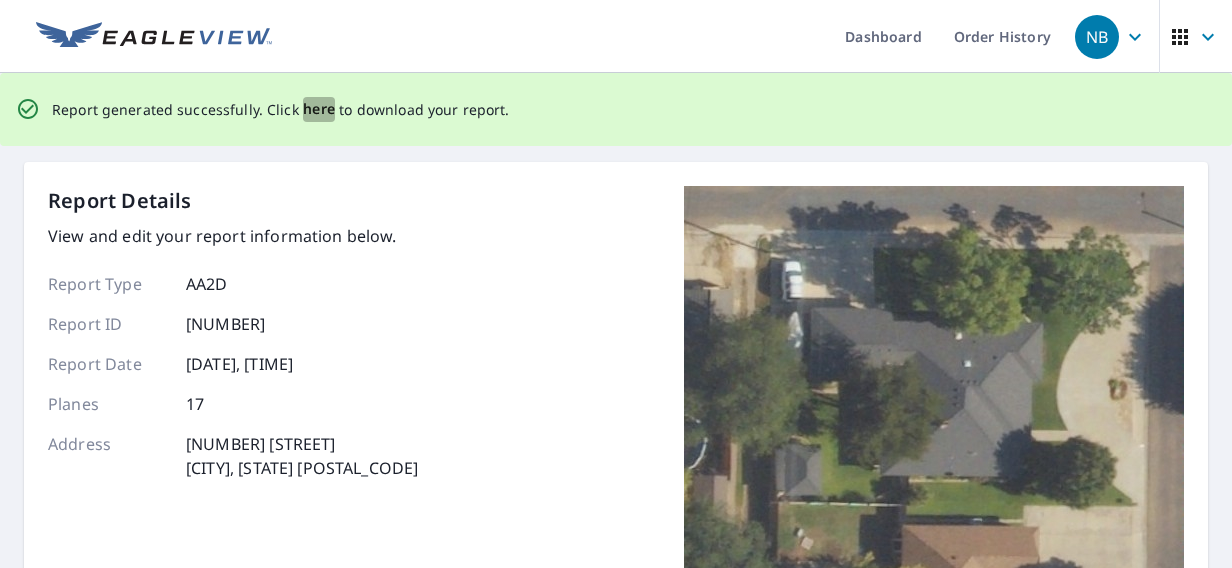 click on "here" at bounding box center [319, 109] 